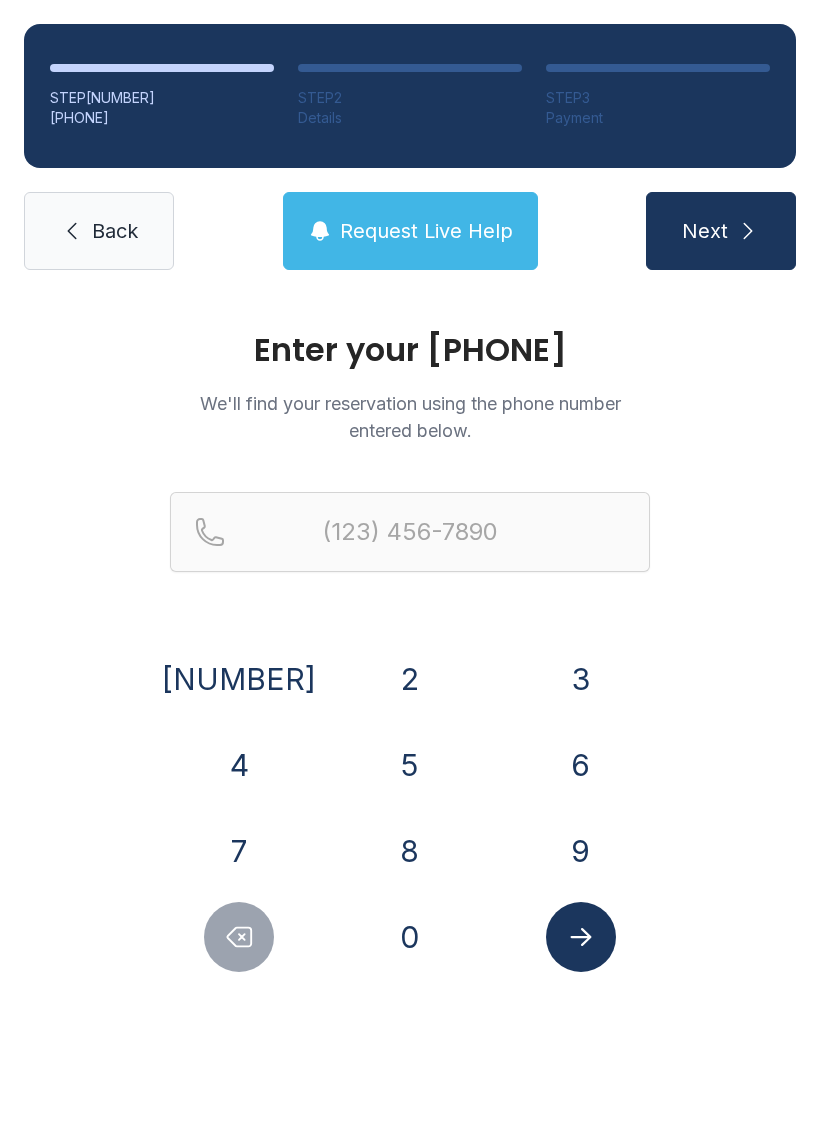 scroll, scrollTop: 0, scrollLeft: 0, axis: both 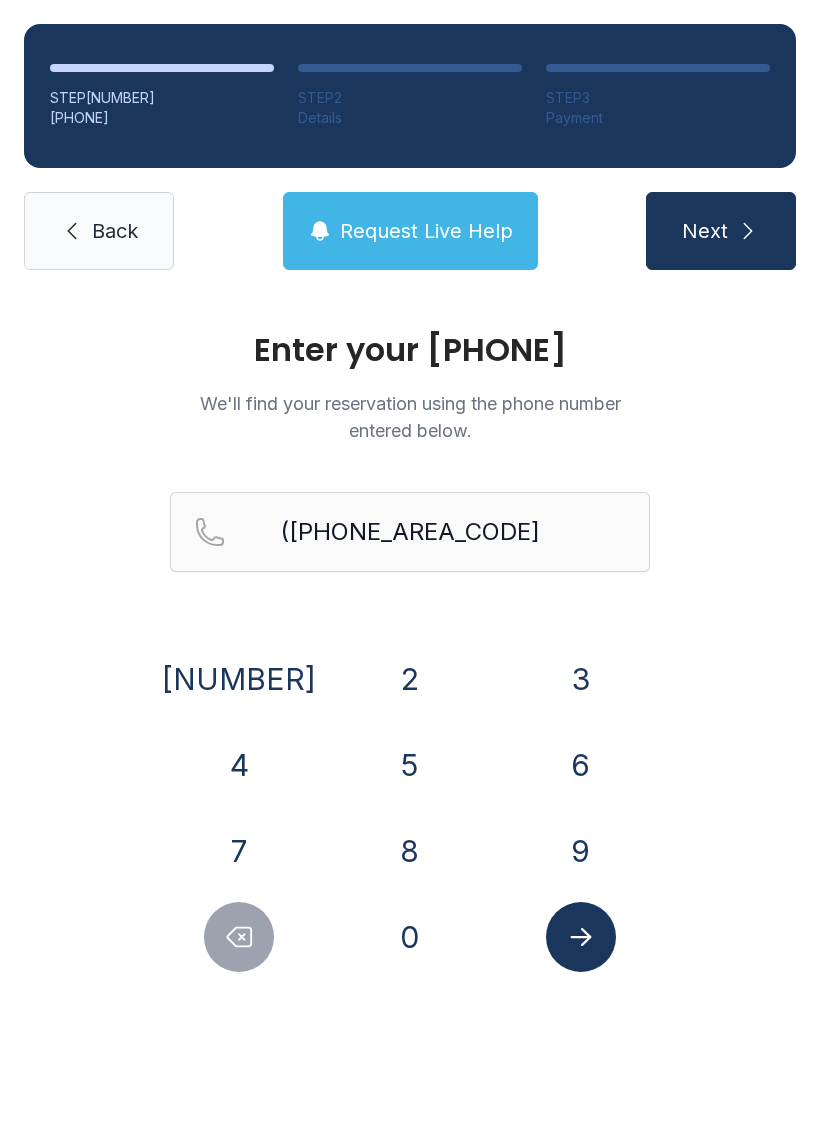 click on "0" at bounding box center [239, 679] 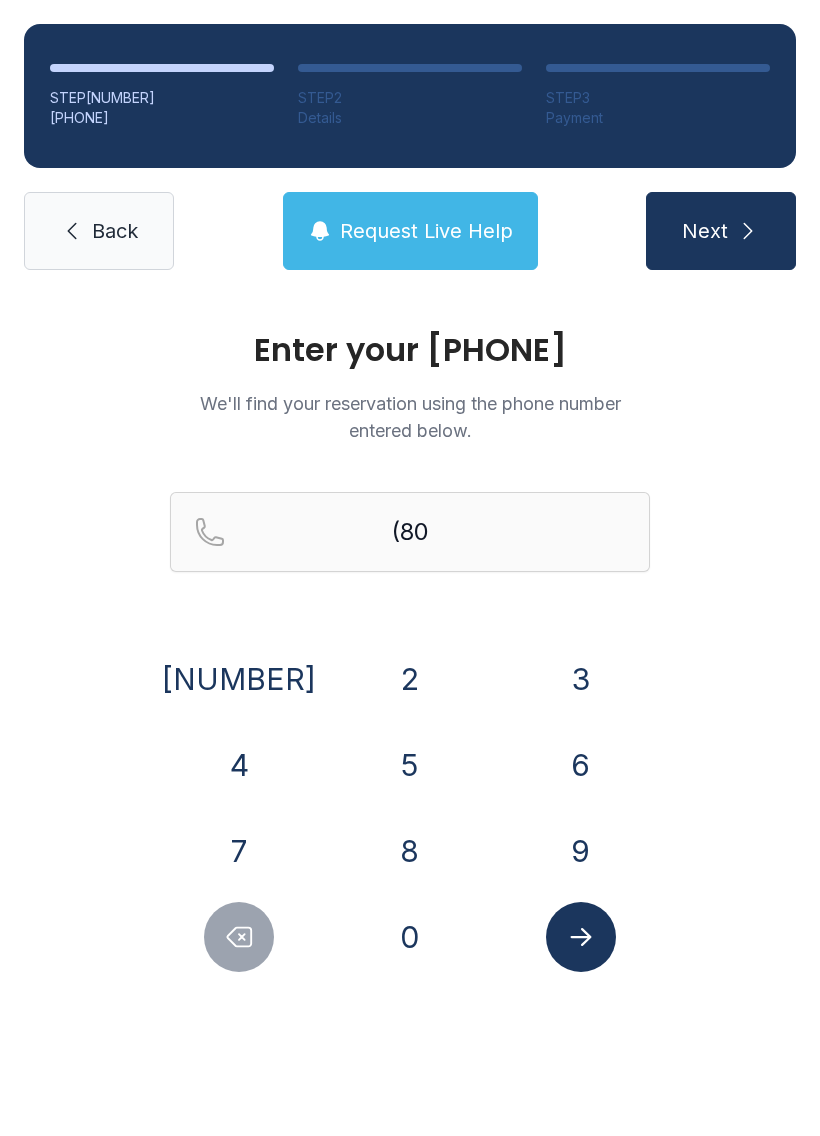 click on "4" at bounding box center (239, 679) 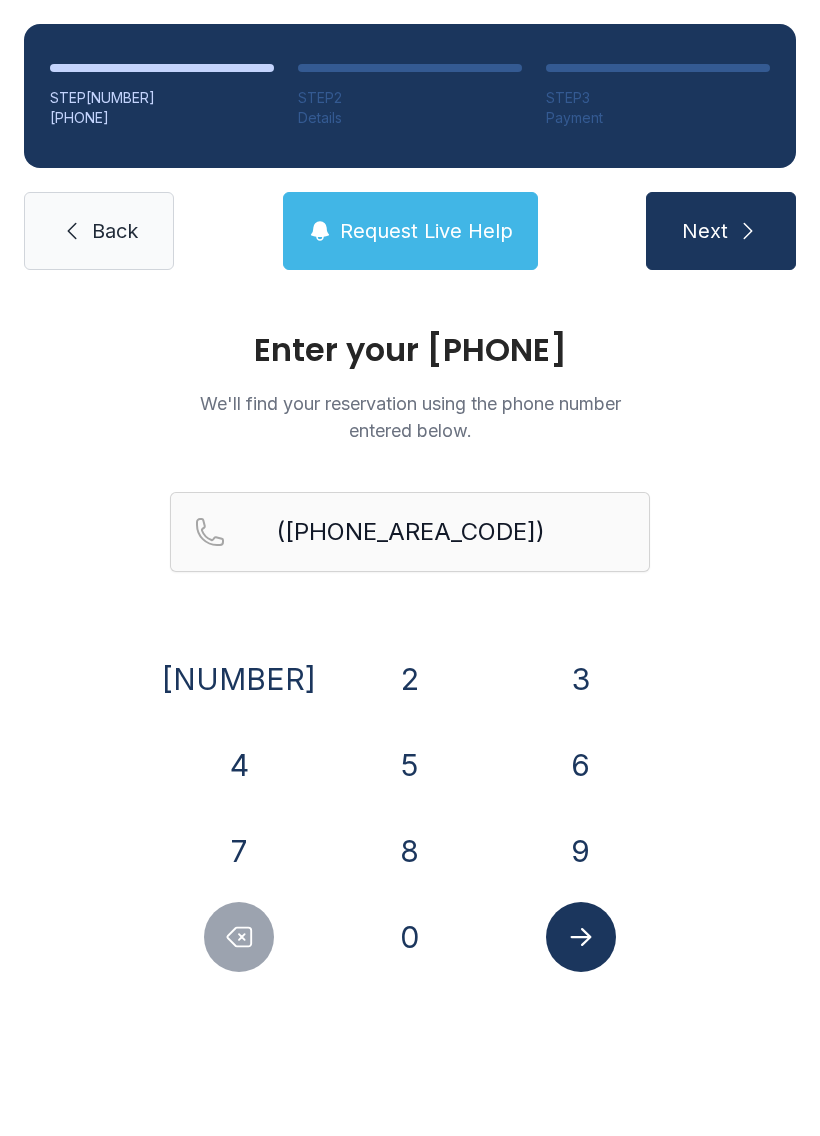 click on "2" at bounding box center (239, 679) 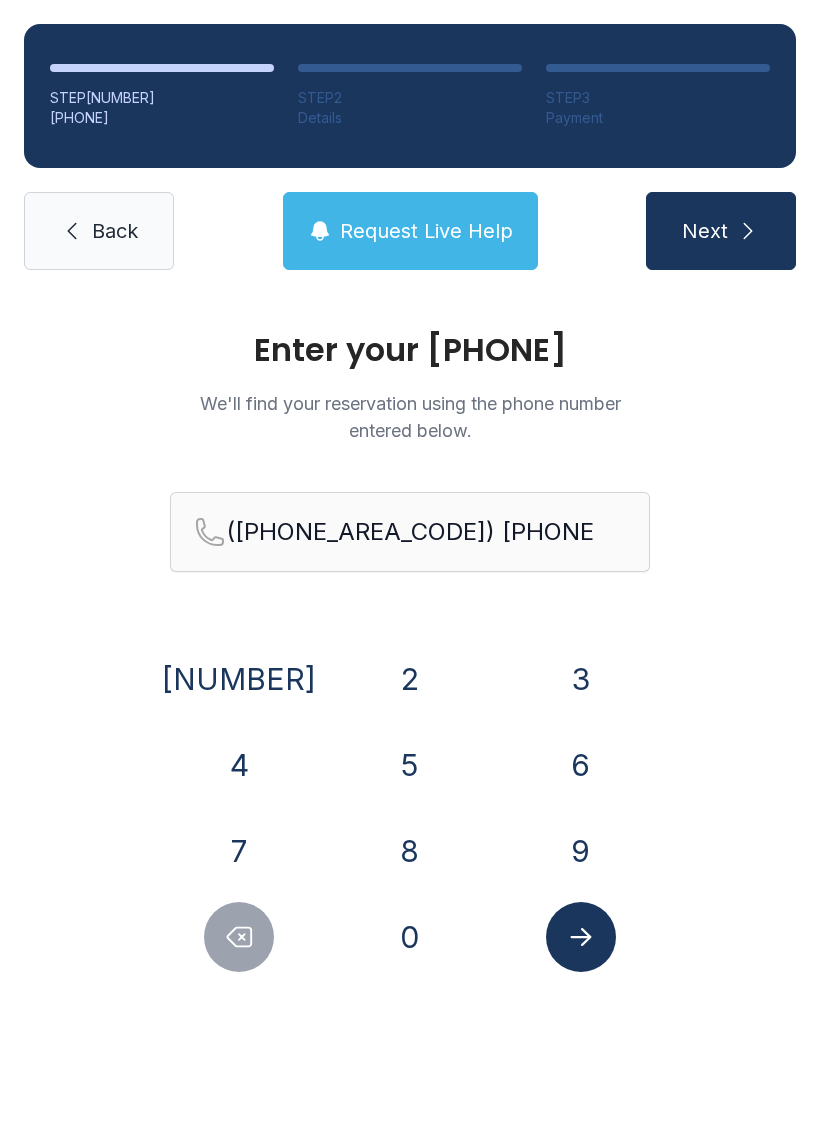 click on "9" at bounding box center (239, 679) 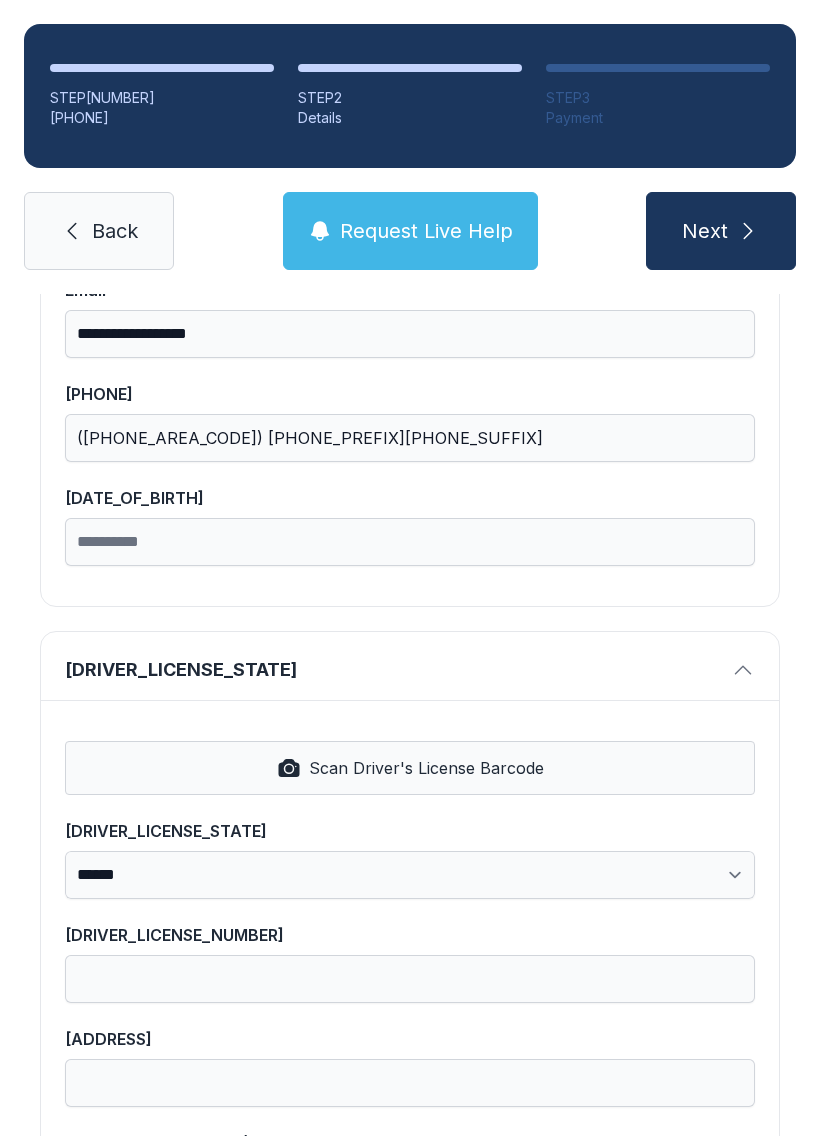 scroll, scrollTop: 453, scrollLeft: 0, axis: vertical 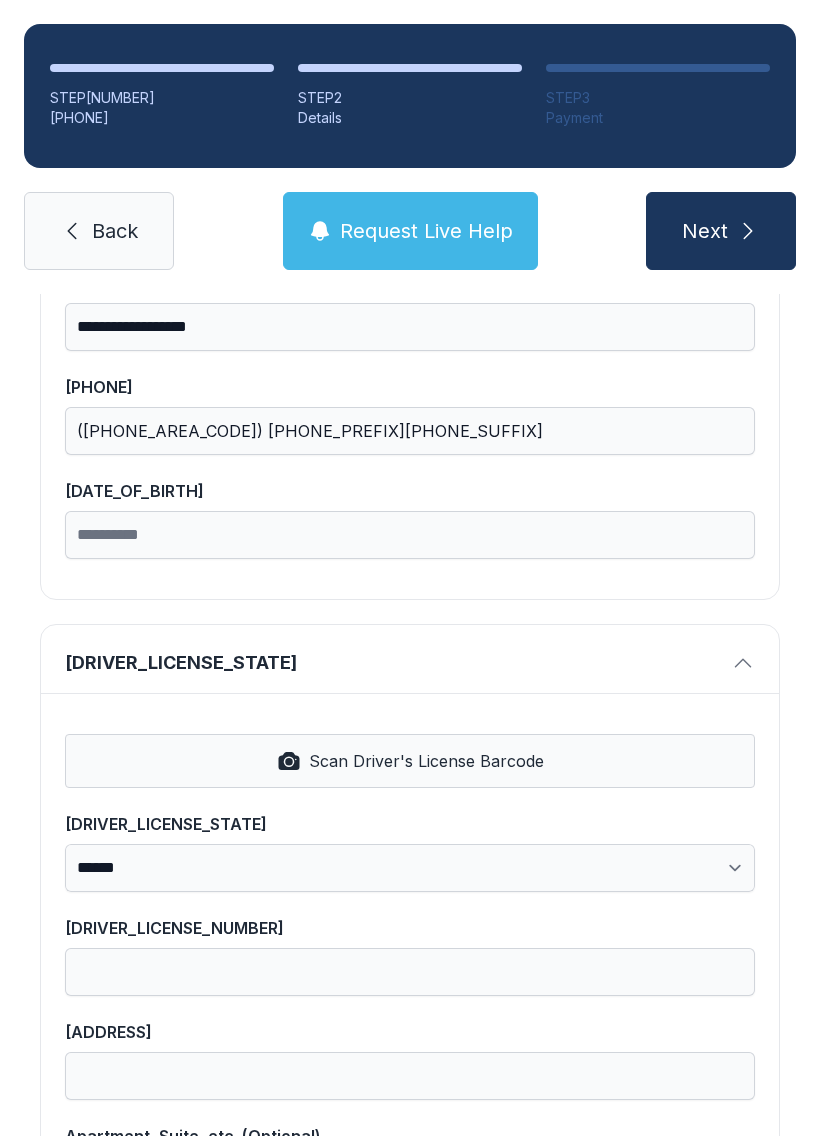 click on "Scan Driver's License Barcode" at bounding box center (410, 761) 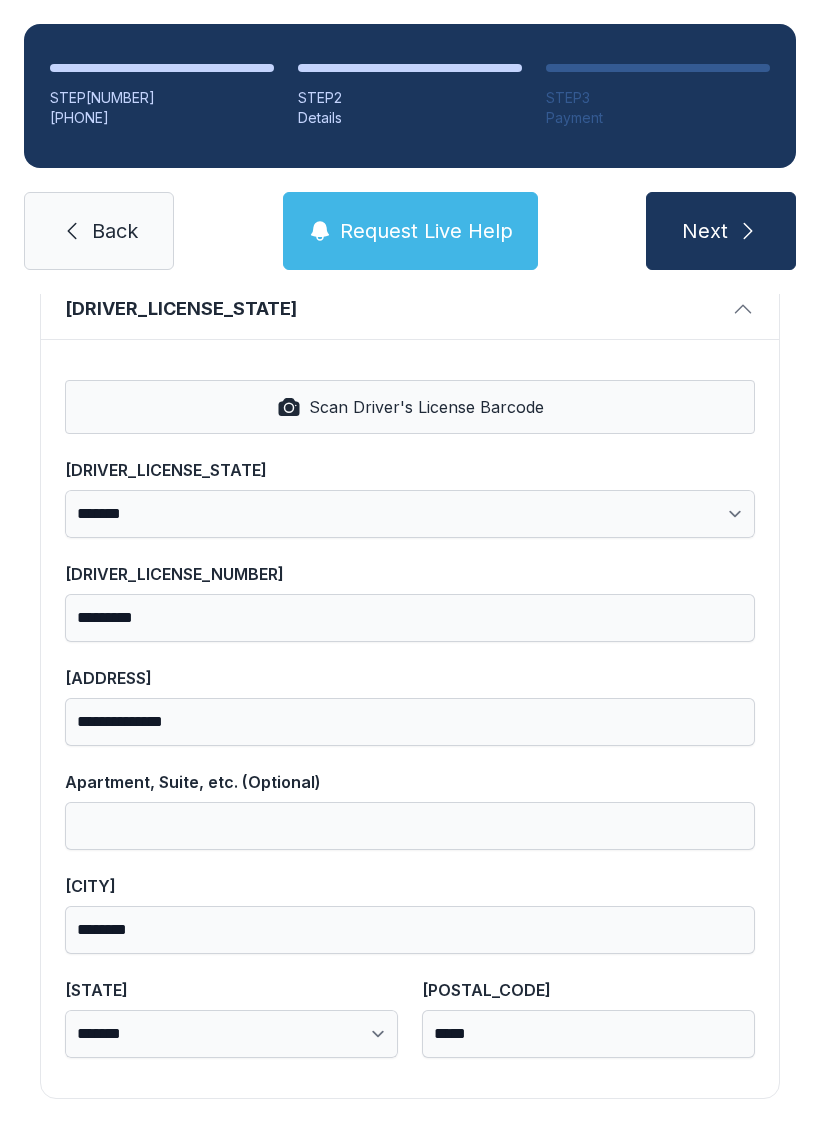 scroll, scrollTop: 806, scrollLeft: 0, axis: vertical 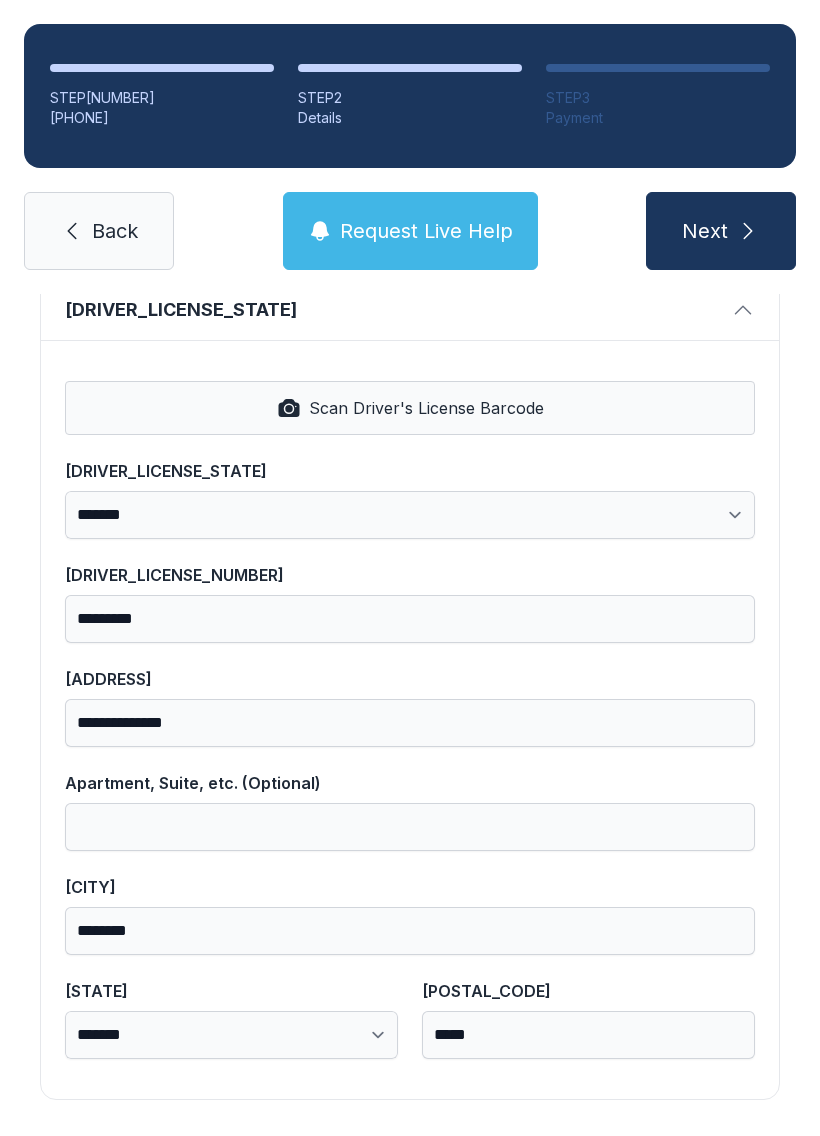 click at bounding box center (748, 231) 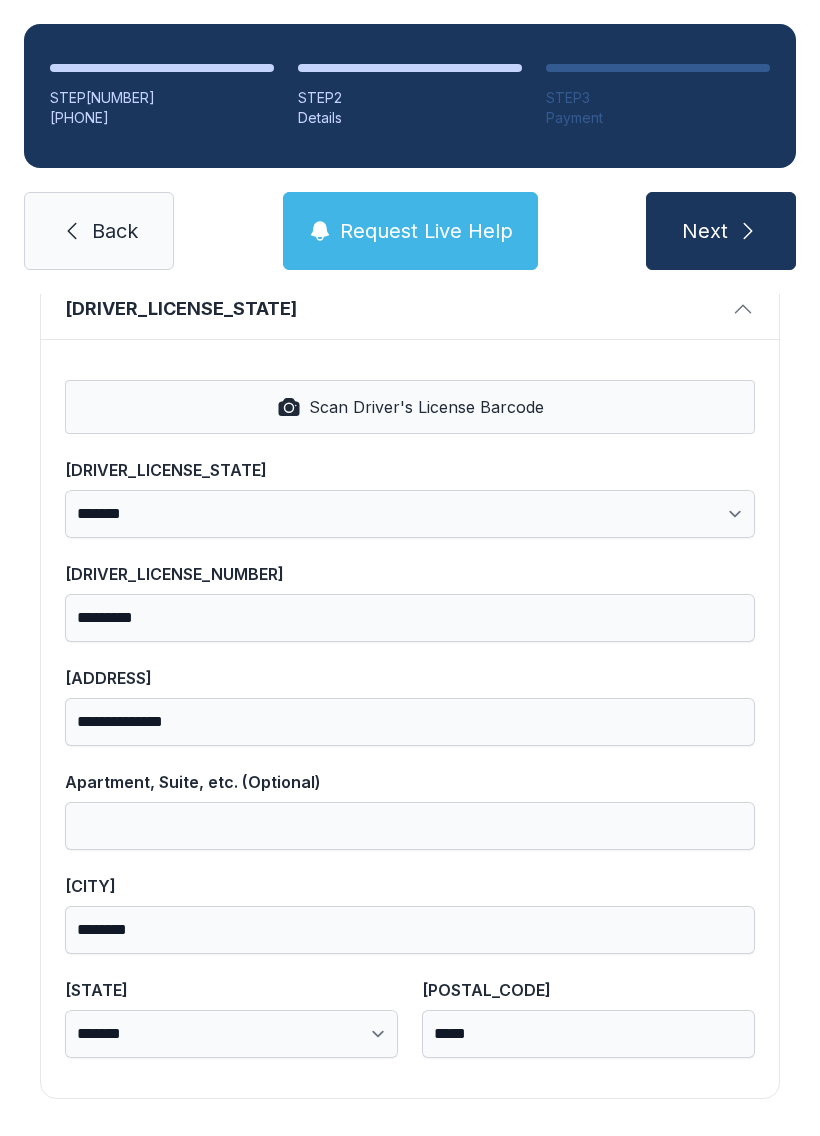 scroll, scrollTop: 838, scrollLeft: 0, axis: vertical 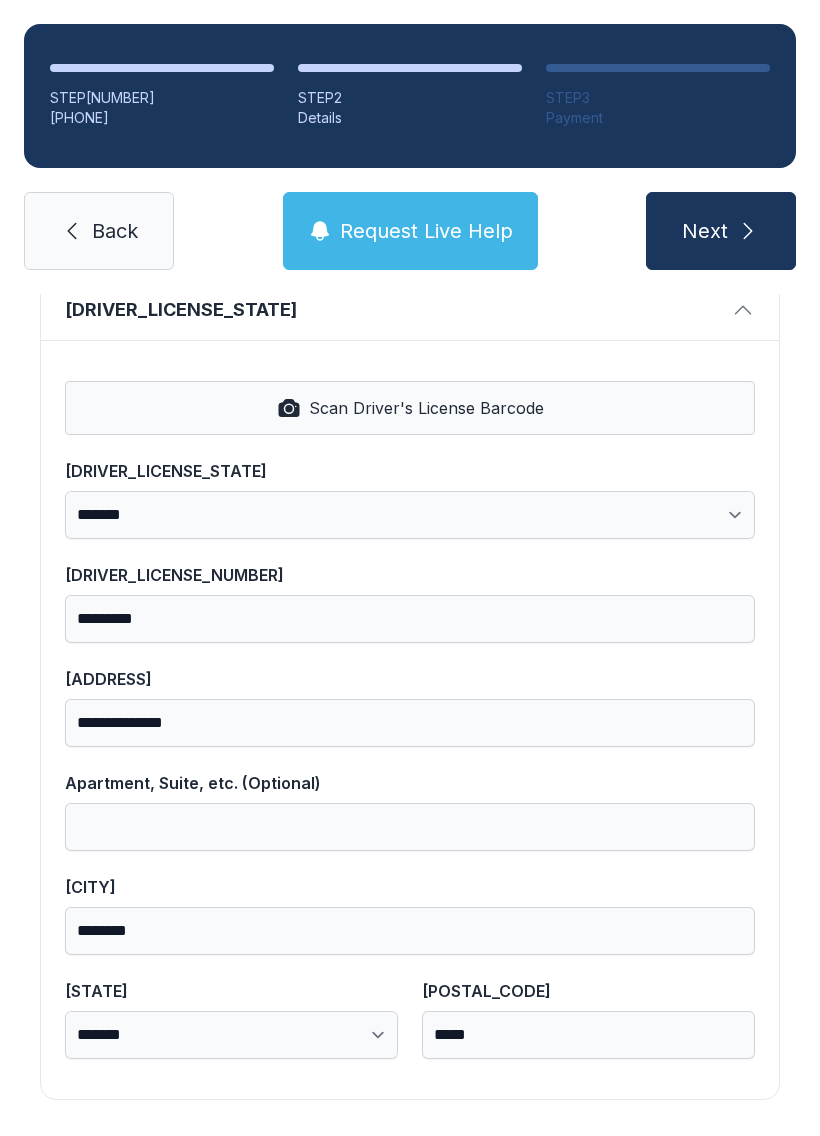 click on "Complete your Account Account Info First name [FIRST_NAME] Last name [LAST_NAME] Email [EMAIL] Cell Phone ([PHONE_AREA_CODE]) [PHONE_PREFIX][PHONE_SUFFIX] Date of Birth [DATE_OF_BIRTH] Date of birth is invalid Driver's License & Address Scan Driver's License Barcode Driver's License State [STATE] [STATE_CODE] [ZIP_CODE] [ADDRESS] [APT_SUITE] [CITY] [STATE] [ZIP_CODE] [ADDRESS] [APT_SUITE] [CITY] [STATE] [ZIP_CODE] [ADDRESS] [APT_SUITE] [CITY] [STATE] [ZIP_CODE] [ADDRESS] [APT_SUITE] [CITY] [STATE] [ZIP_CODE] [ADDRESS] [APT_SUITE] [CITY] [STATE] [ZIP_CODE] [ADDRESS] [APT_SUITE] [CITY] [STATE] [ZIP_CODE] [ADDRESS] [APT_SUITE] [CITY] [STATE] [ZIP_CODE] Driver's License Number [DRIVER_LICENSE_NUMBER] Address [ADDRESS] Apartment, Suite, etc. (Optional) [APT_SUITE] City [CITY] State [STATE] [STATE_CODE] [ZIP_CODE]" at bounding box center (410, 318) 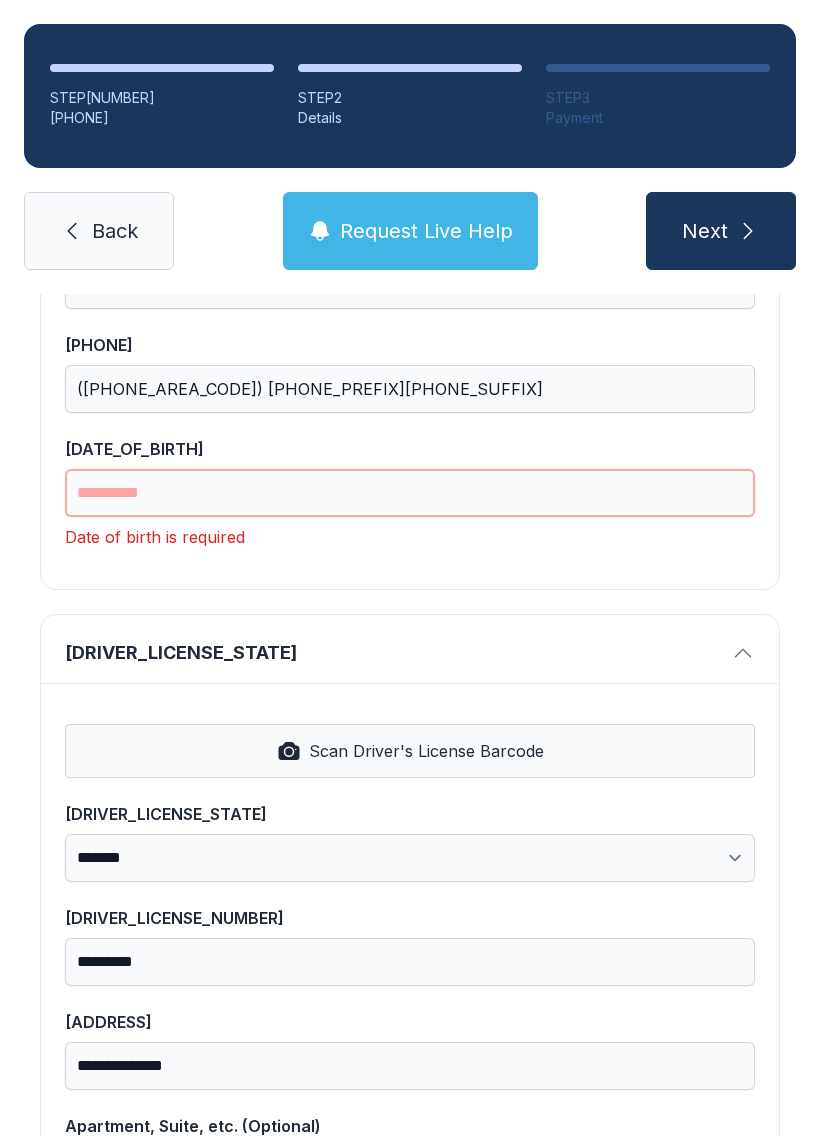 scroll, scrollTop: 481, scrollLeft: 0, axis: vertical 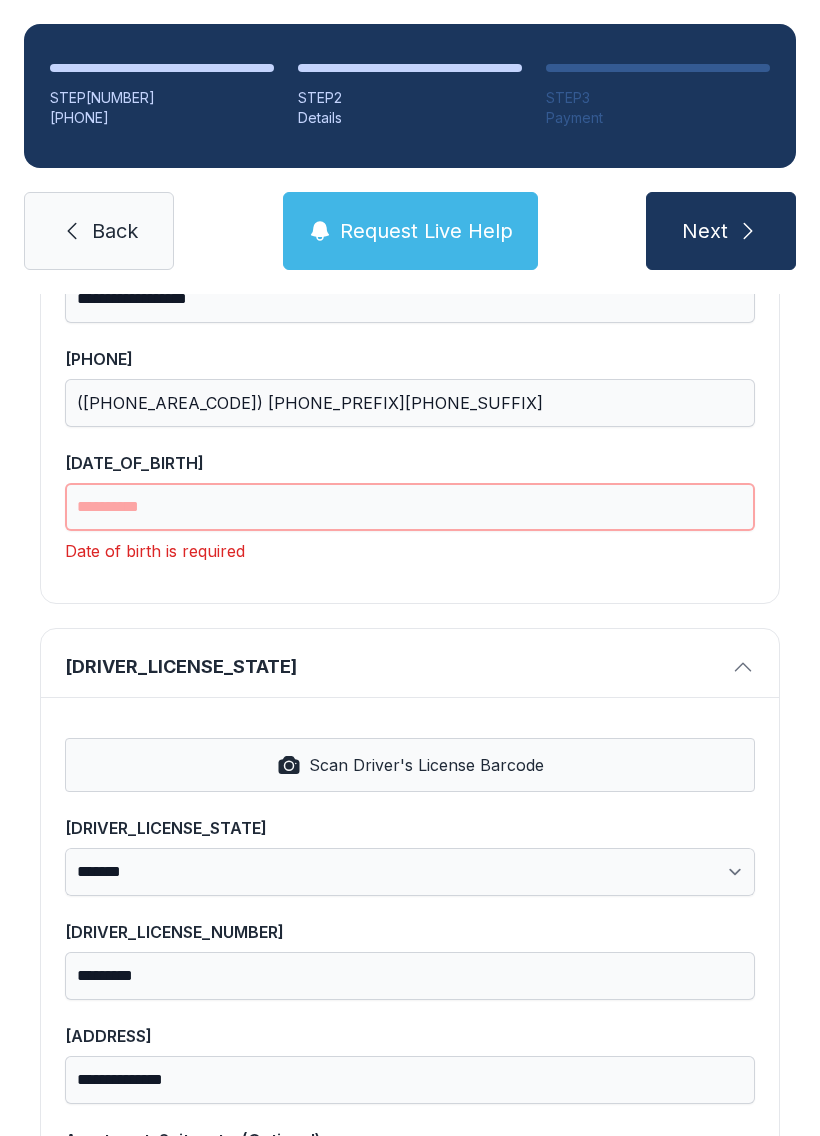 click on "[DATE_OF_BIRTH]" at bounding box center [410, 507] 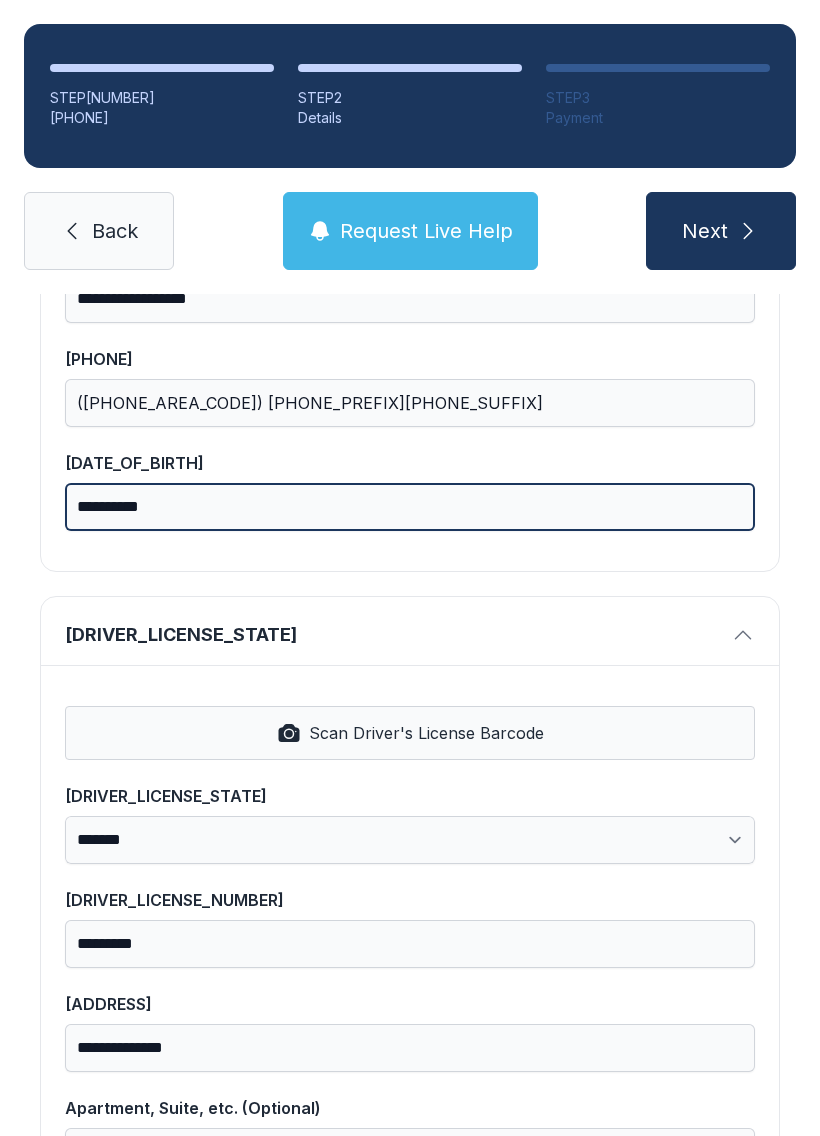 type on "**********" 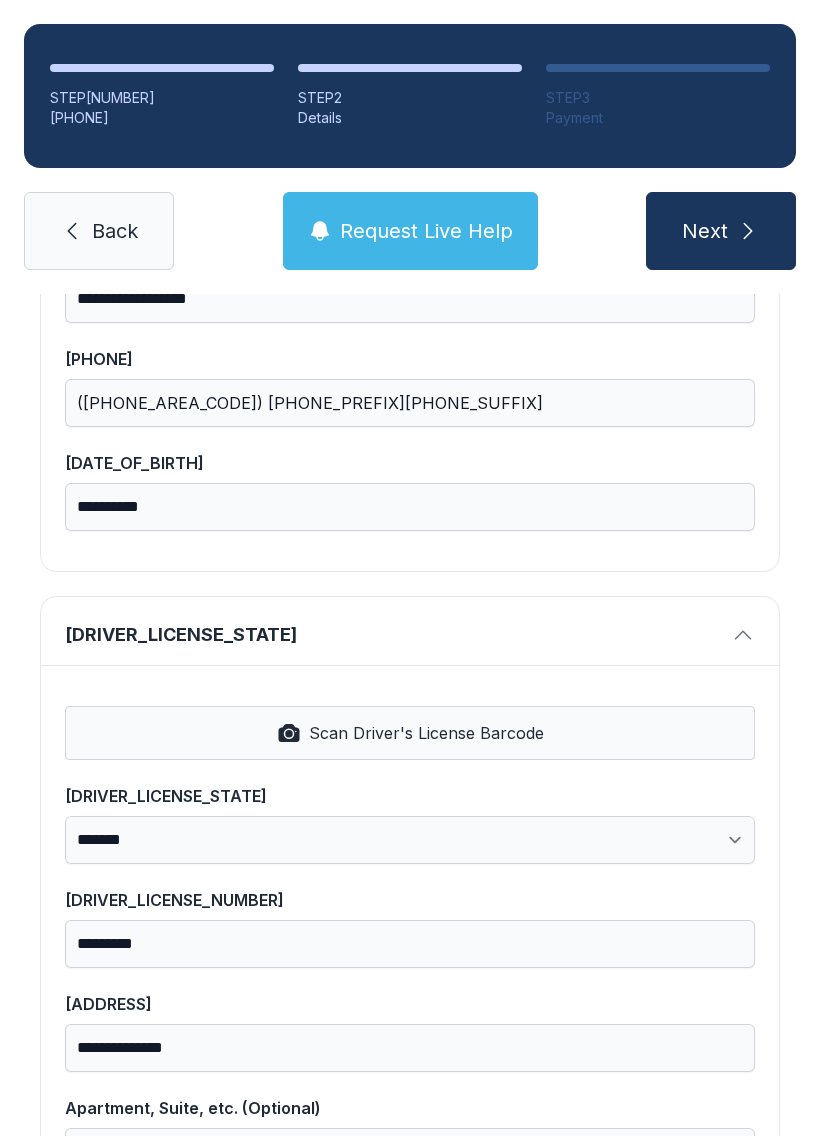 click on "Next" at bounding box center (721, 231) 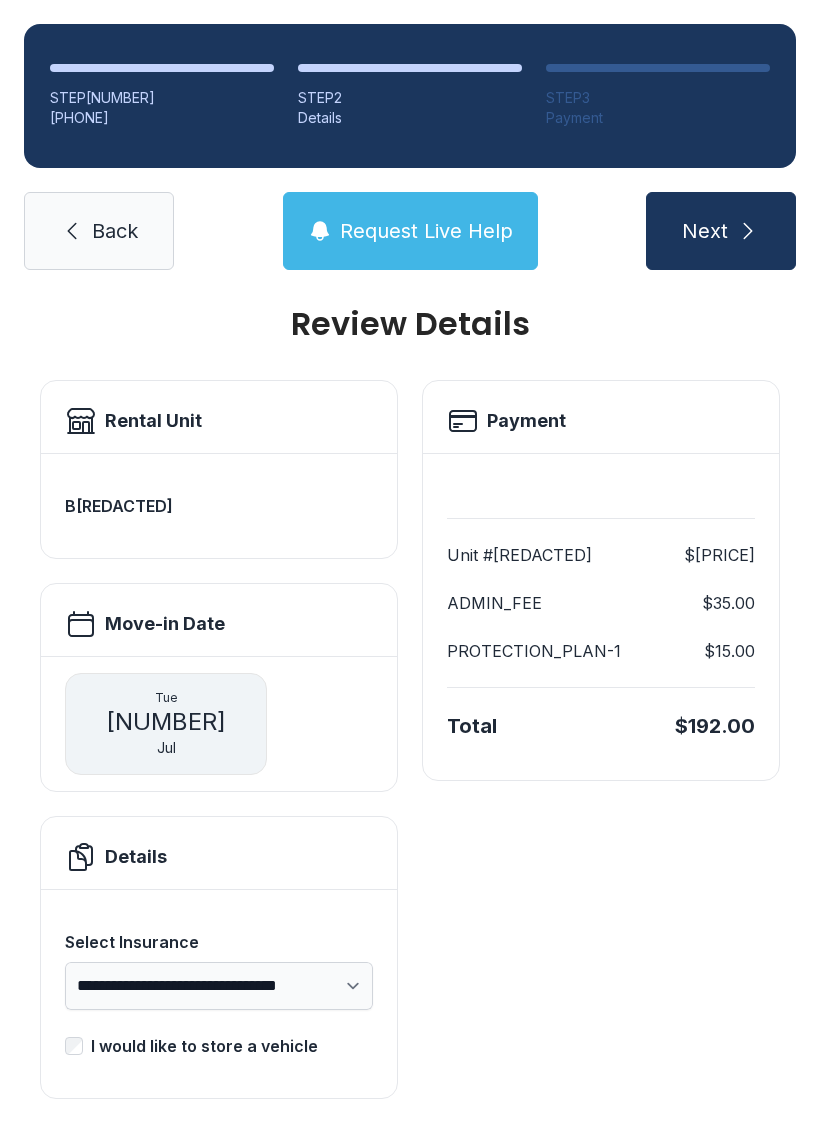 scroll, scrollTop: 25, scrollLeft: 0, axis: vertical 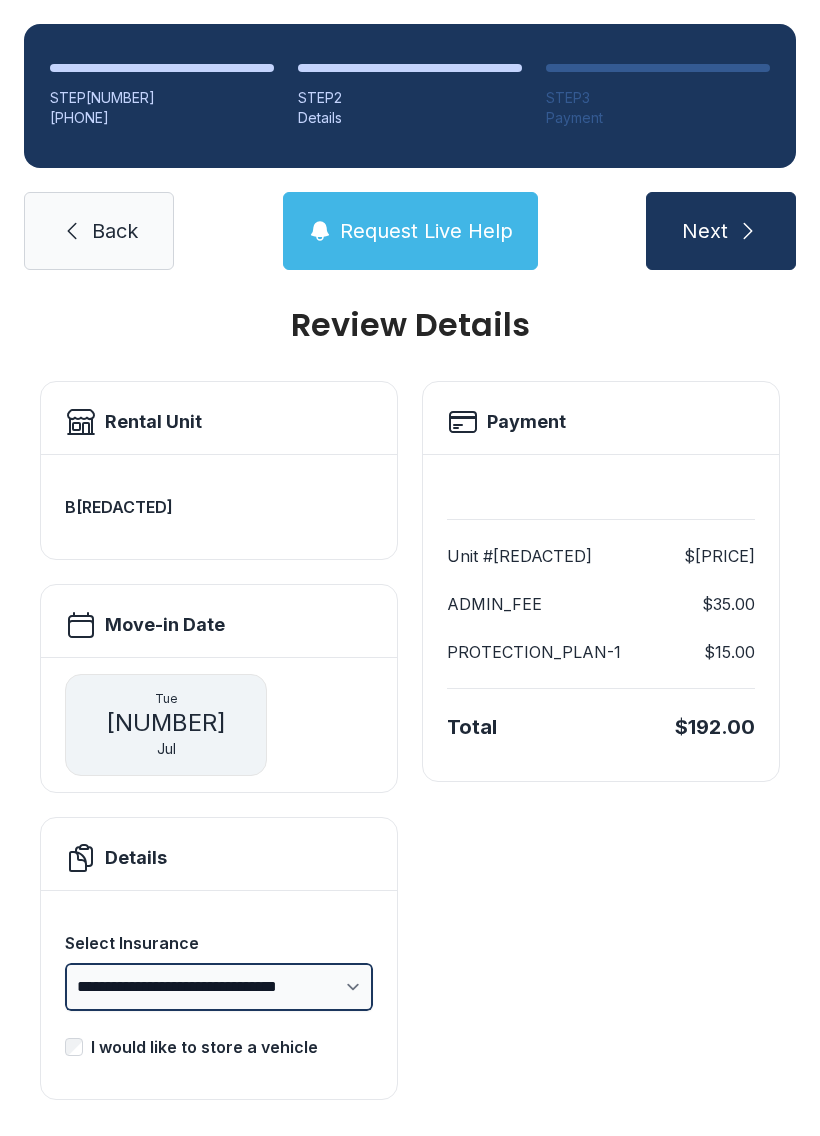 click on "**********" at bounding box center (219, 987) 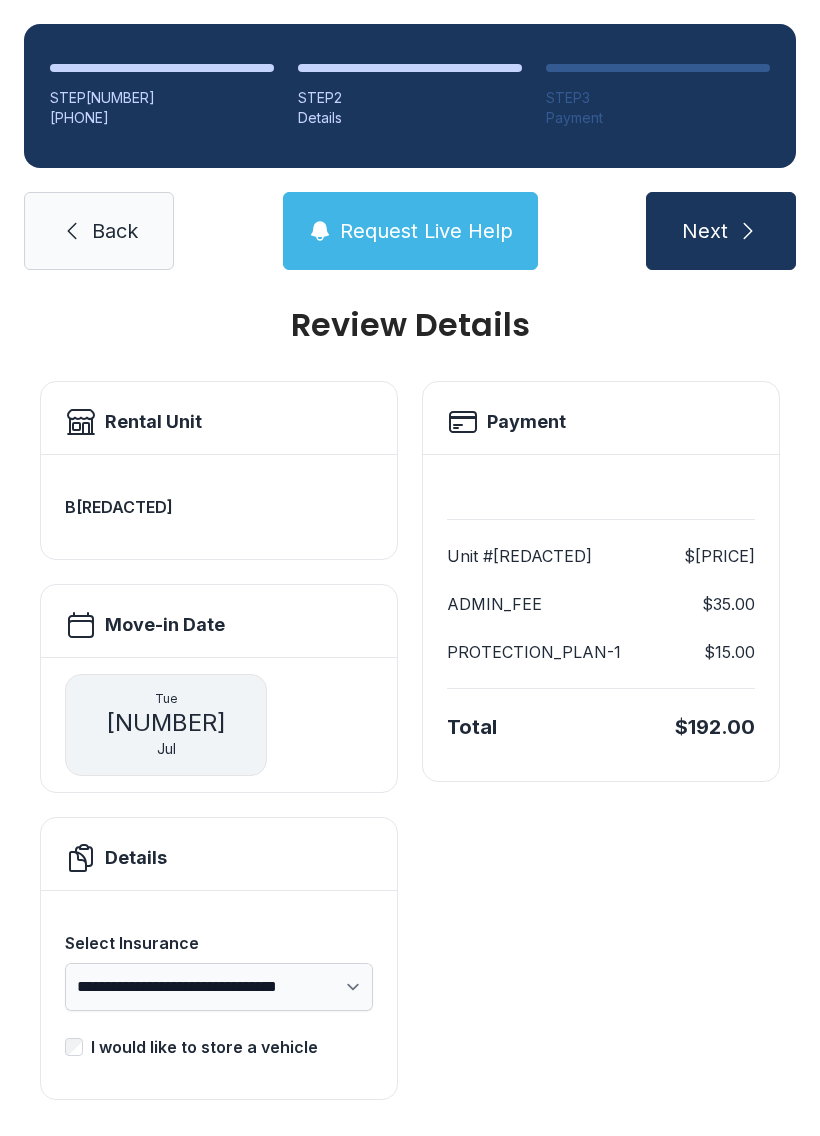 click at bounding box center (748, 231) 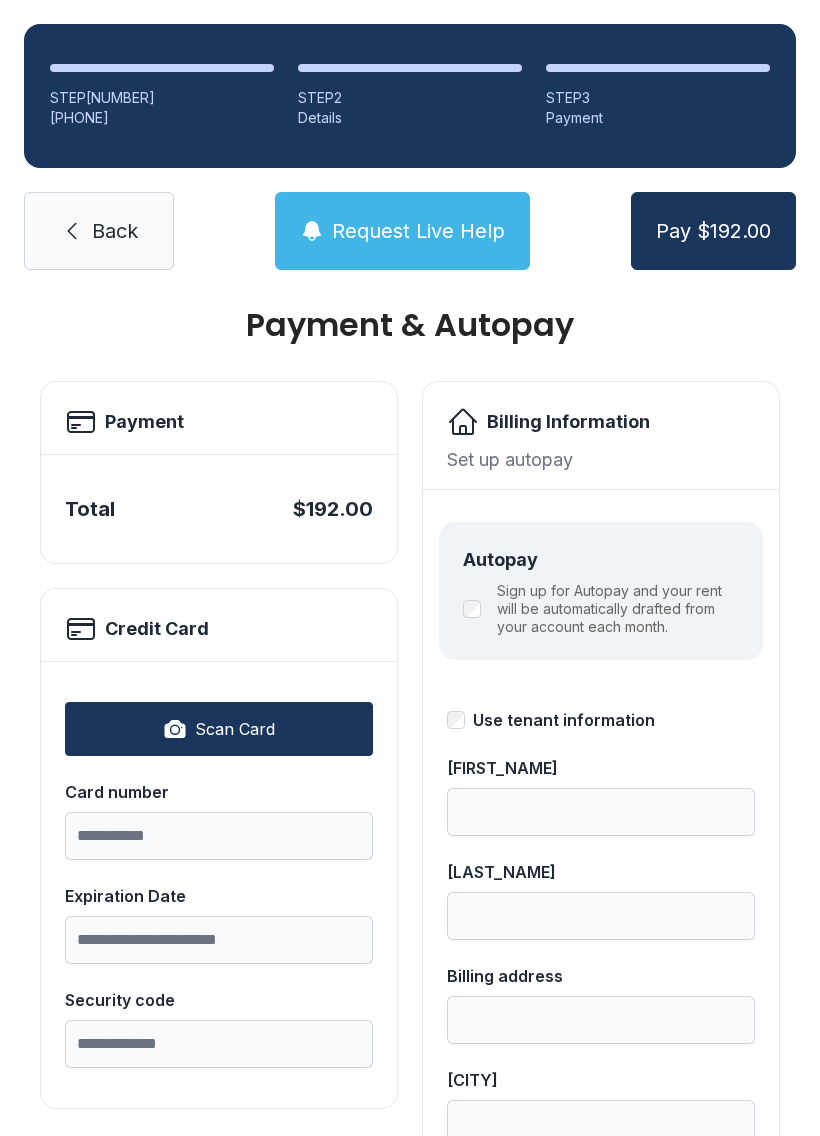 scroll, scrollTop: 0, scrollLeft: 0, axis: both 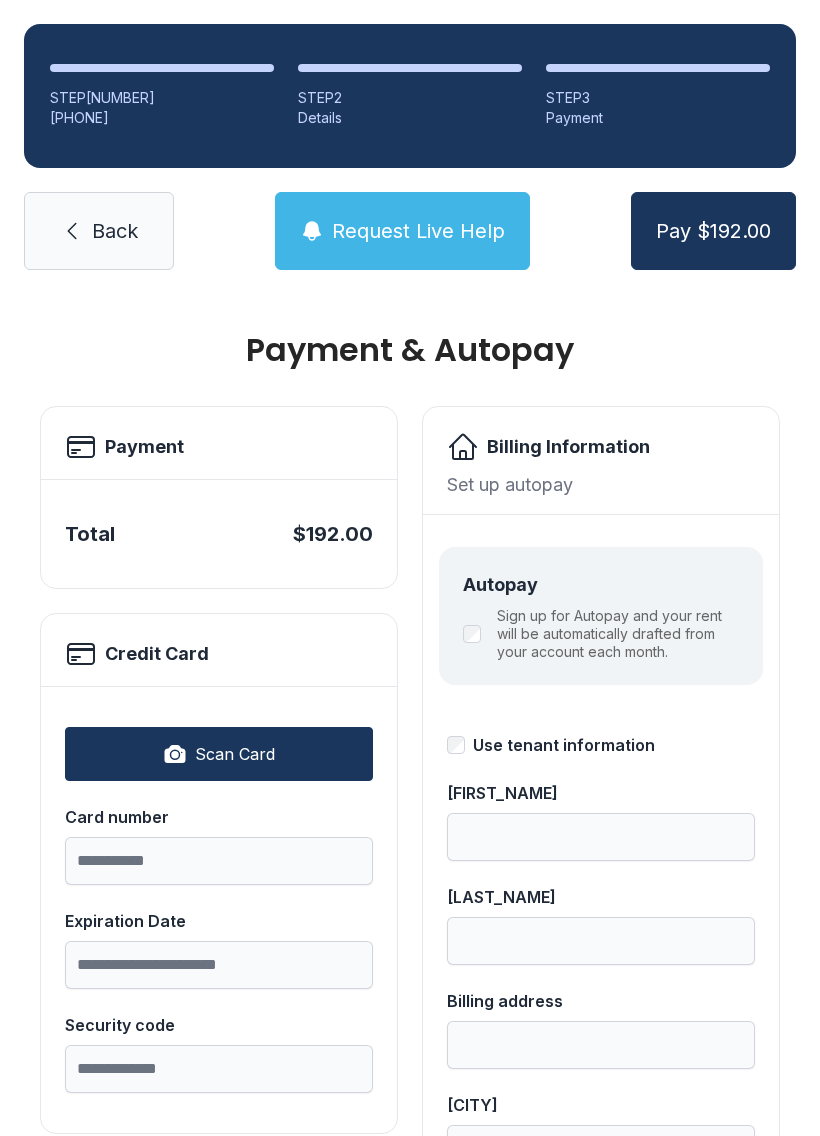 click on "Scan Card" at bounding box center [219, 754] 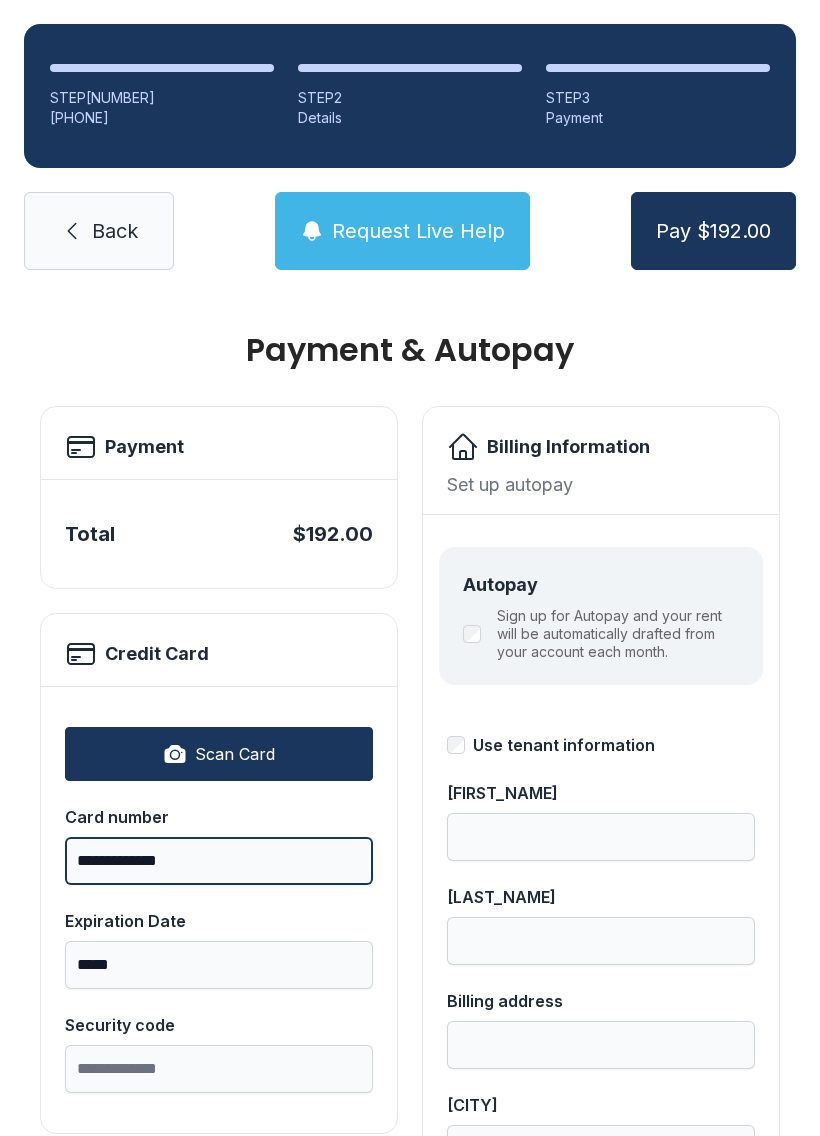 click on "**********" at bounding box center (219, 861) 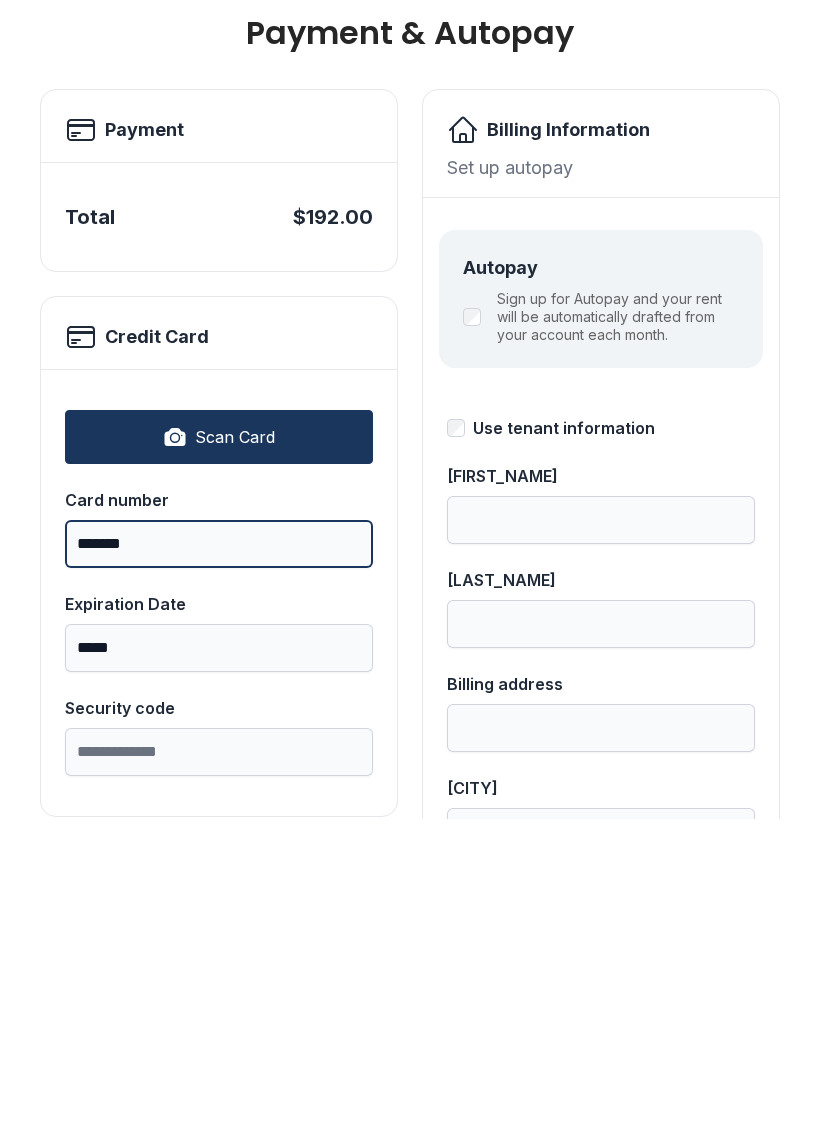 type on "******" 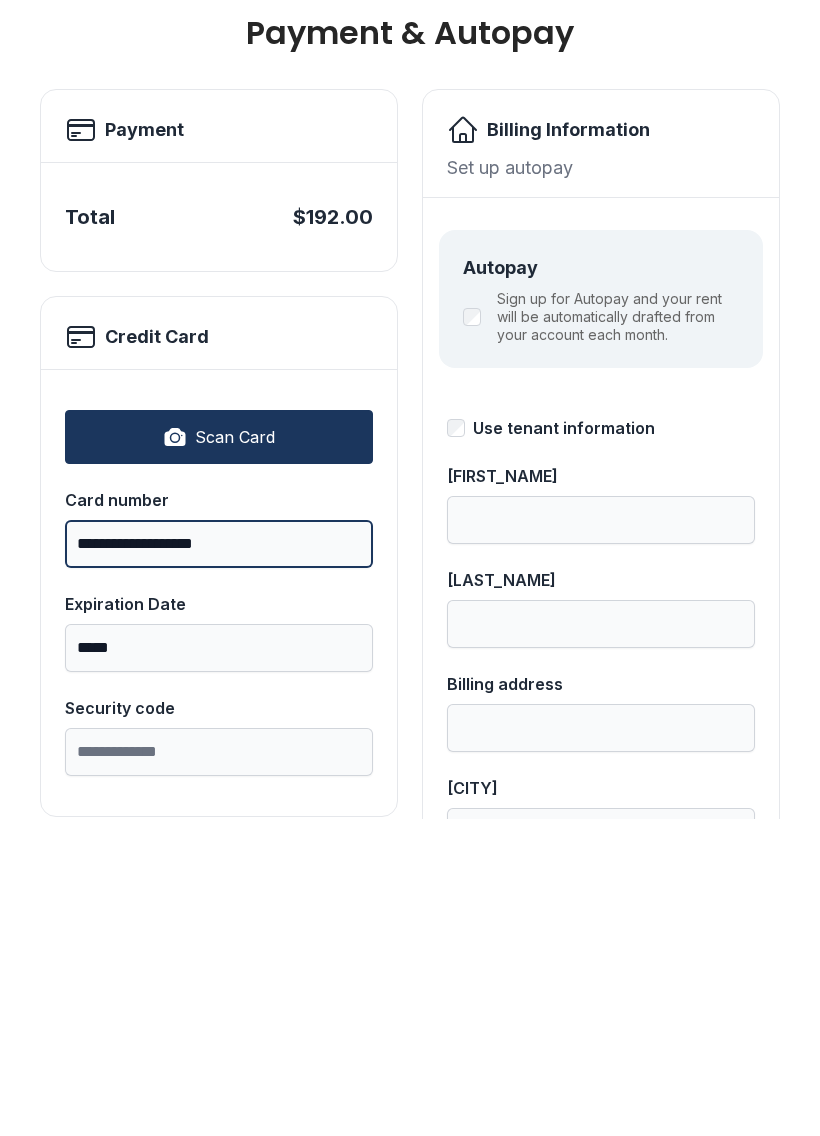 type on "**********" 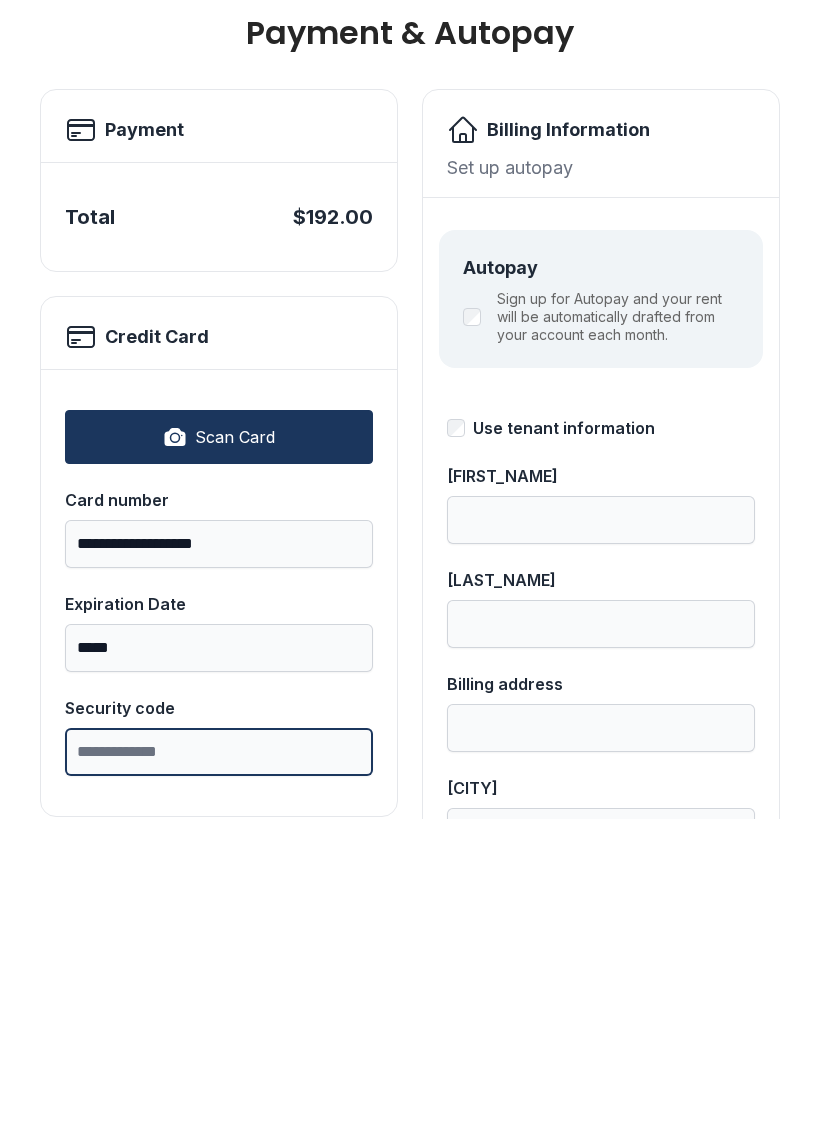 click on "Security code" at bounding box center [219, 1069] 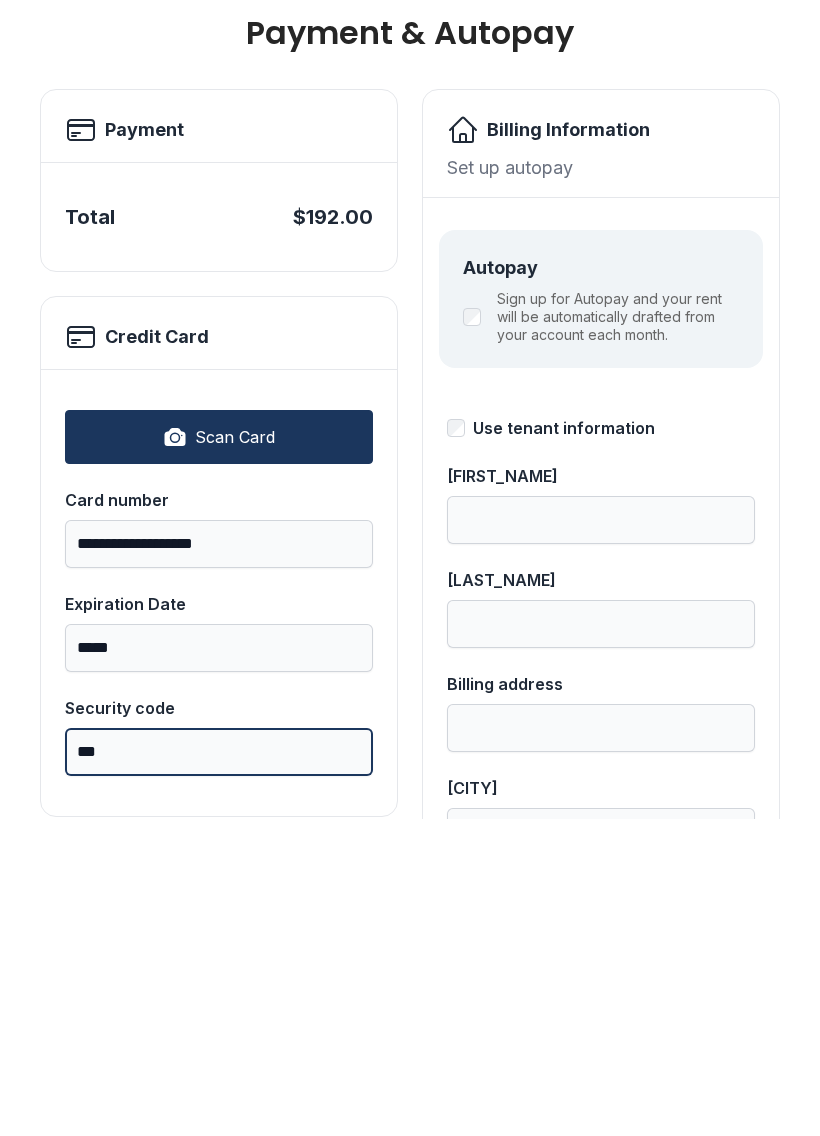 type on "***" 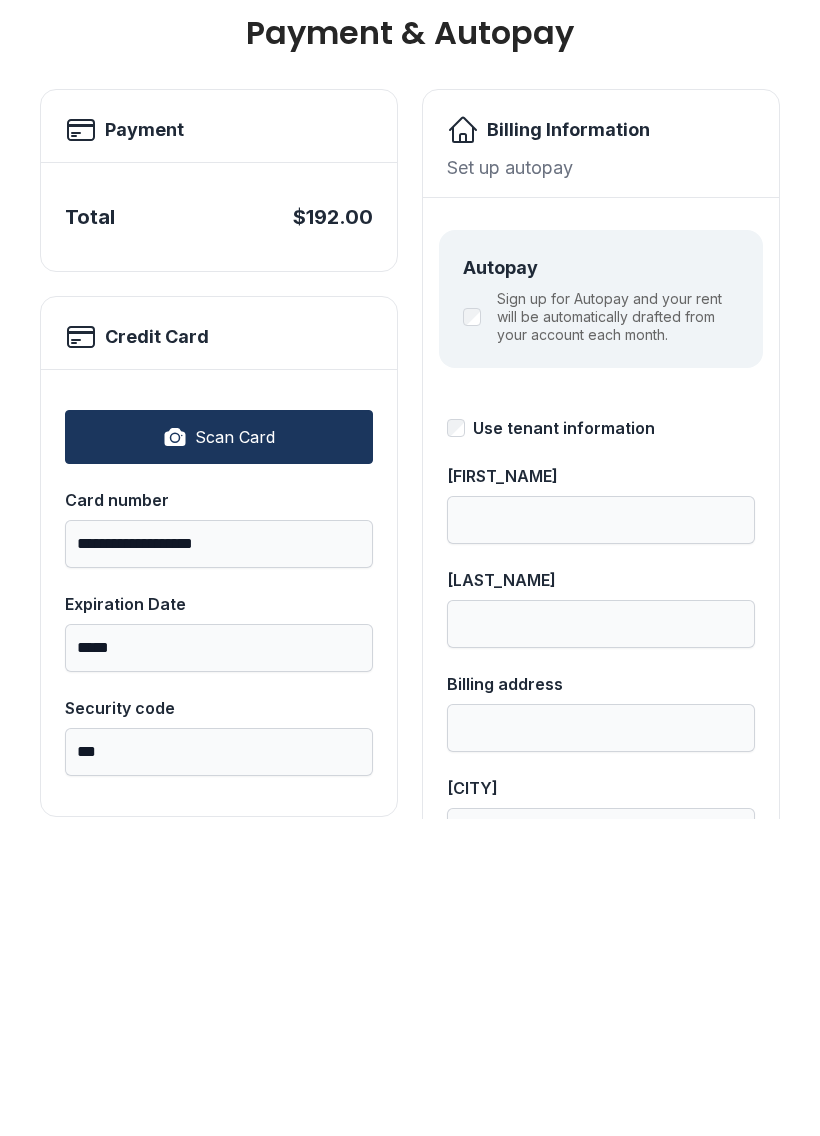 click on "Use tenant information" at bounding box center [564, 745] 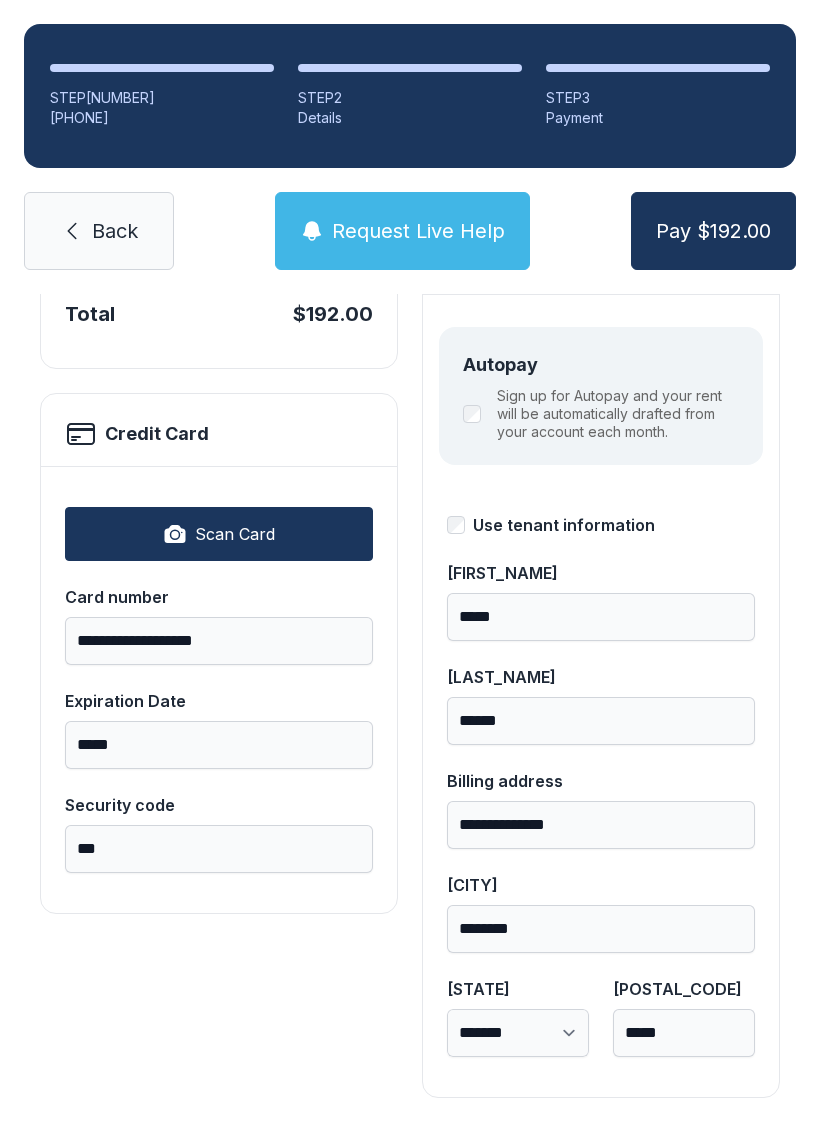 scroll, scrollTop: 218, scrollLeft: 0, axis: vertical 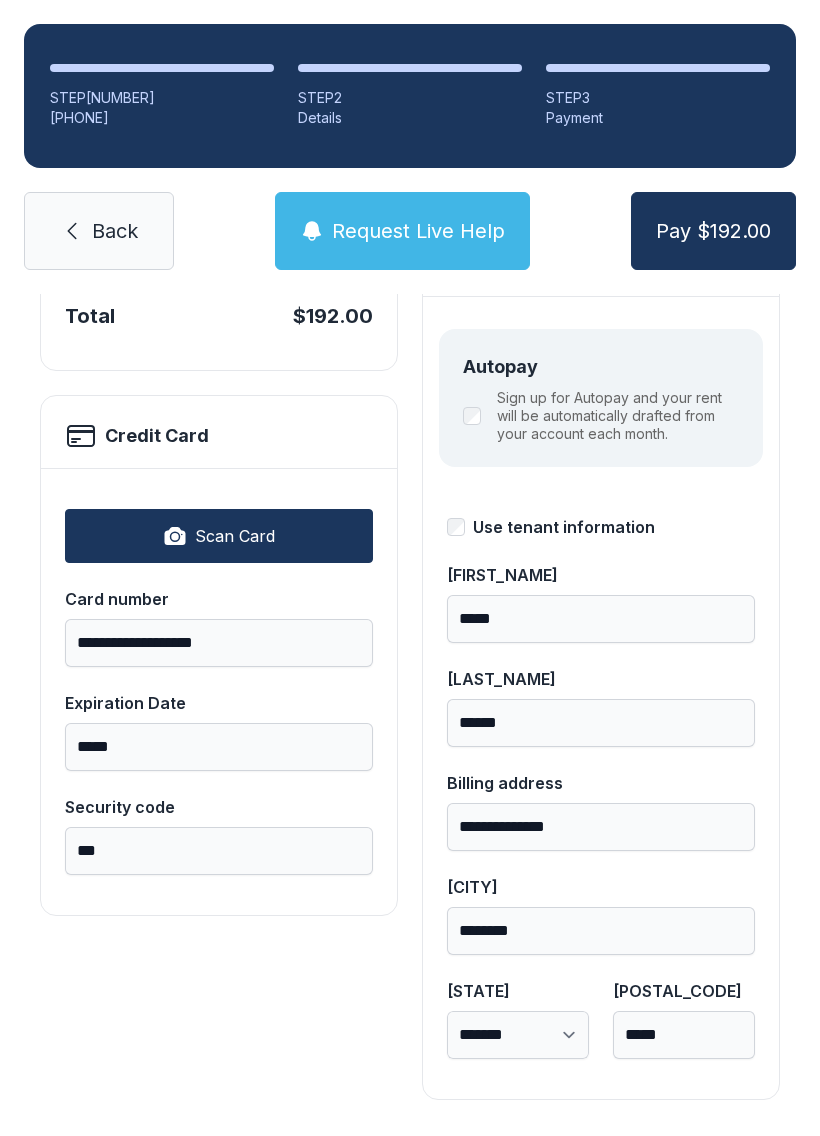 click on "Pay $192.00" at bounding box center (713, 231) 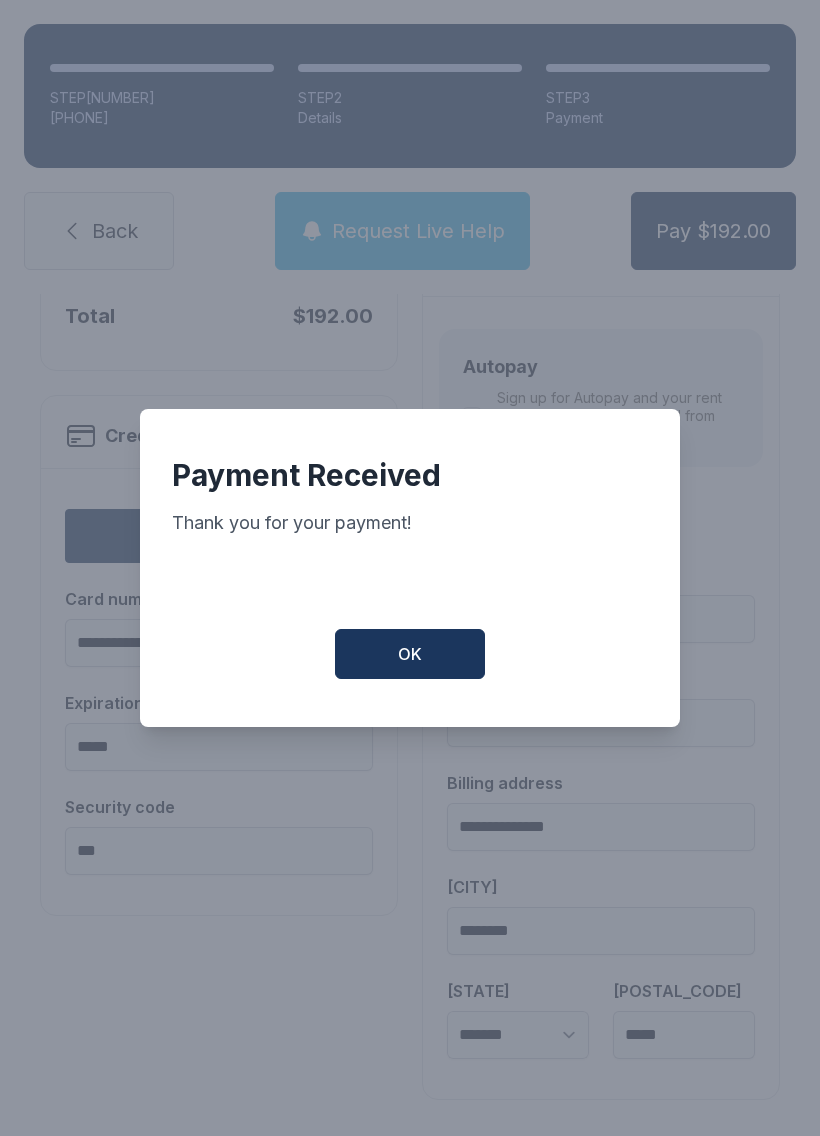 click on "OK" at bounding box center (410, 654) 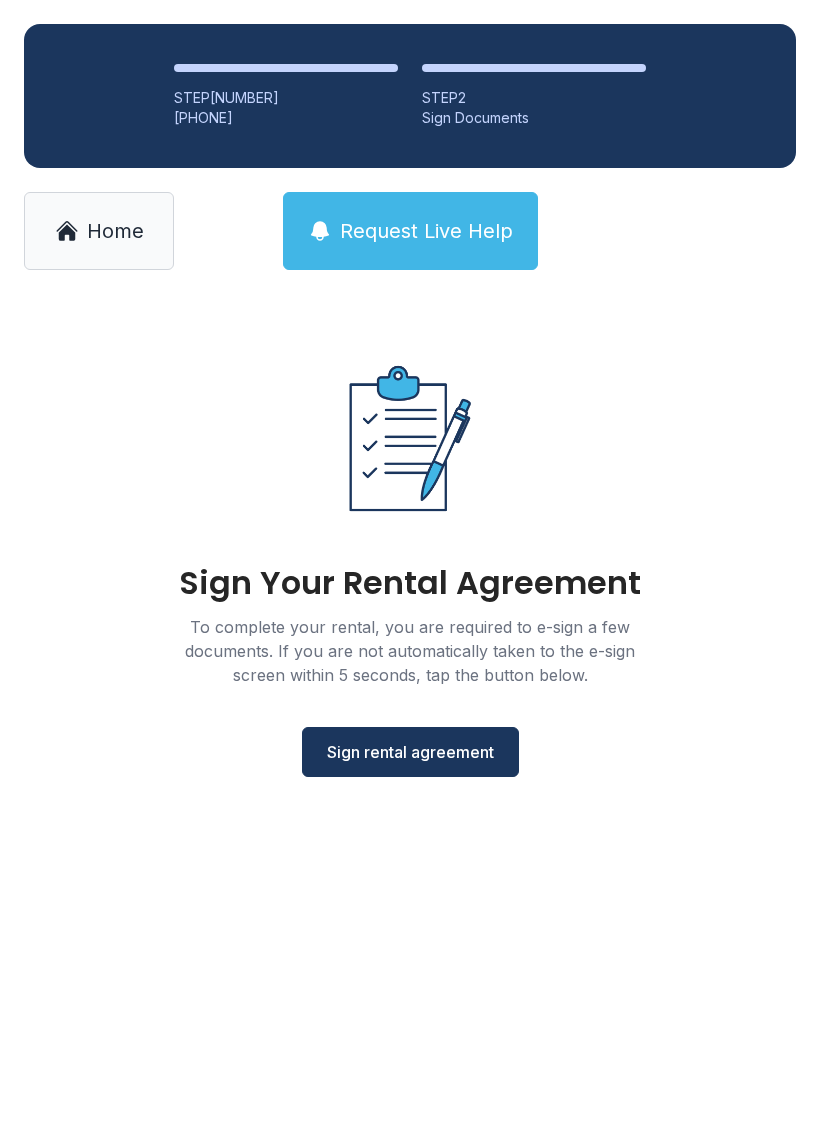 scroll, scrollTop: 0, scrollLeft: 0, axis: both 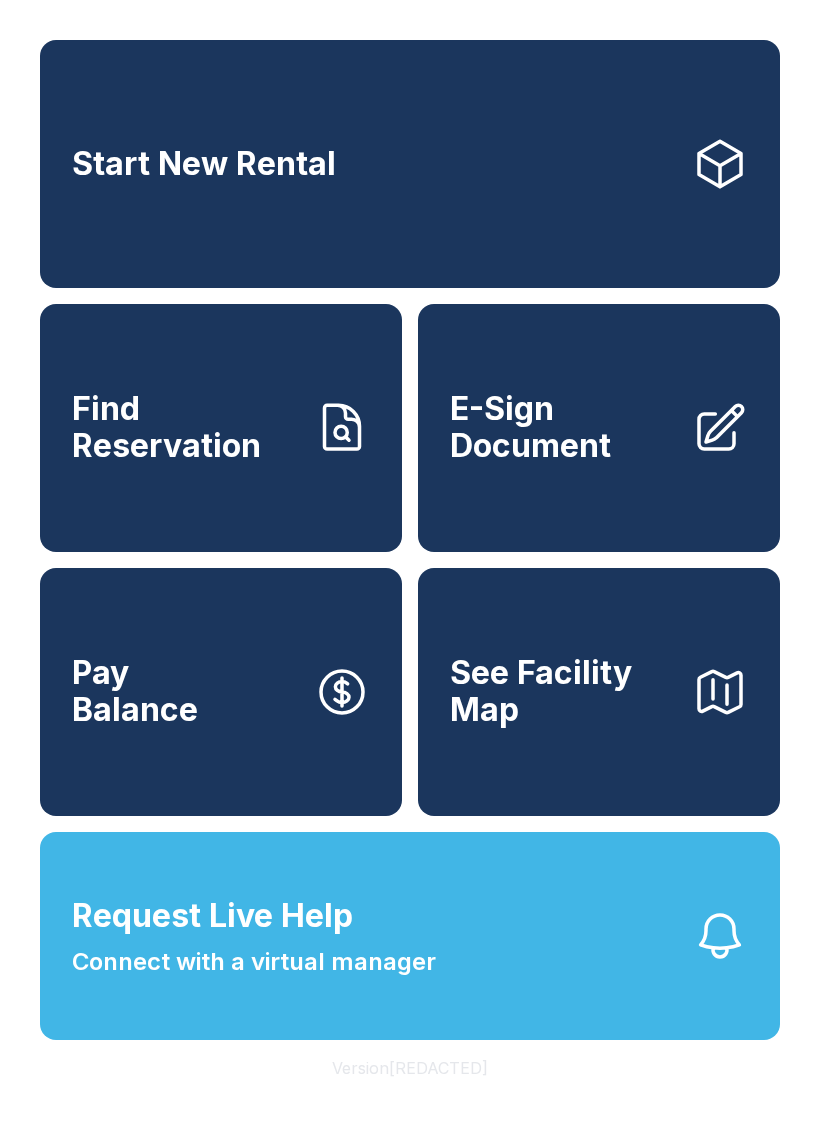 click on "Start New Rental Find Reservation E-Sign Document Pay Balance See Facility Map Request Live Help Connect with a virtual manager Version [REDACTED]" at bounding box center (410, 568) 